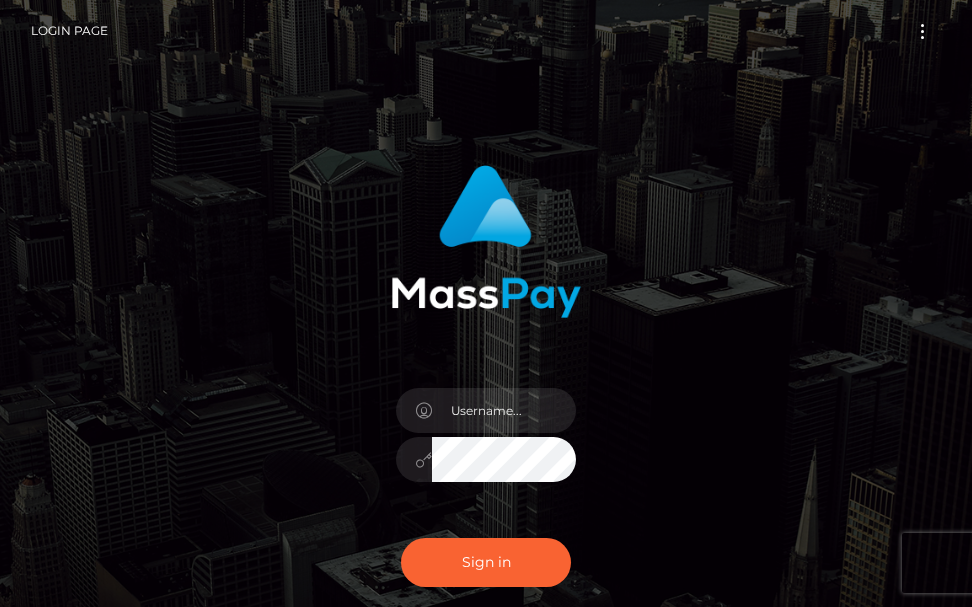 scroll, scrollTop: 0, scrollLeft: 0, axis: both 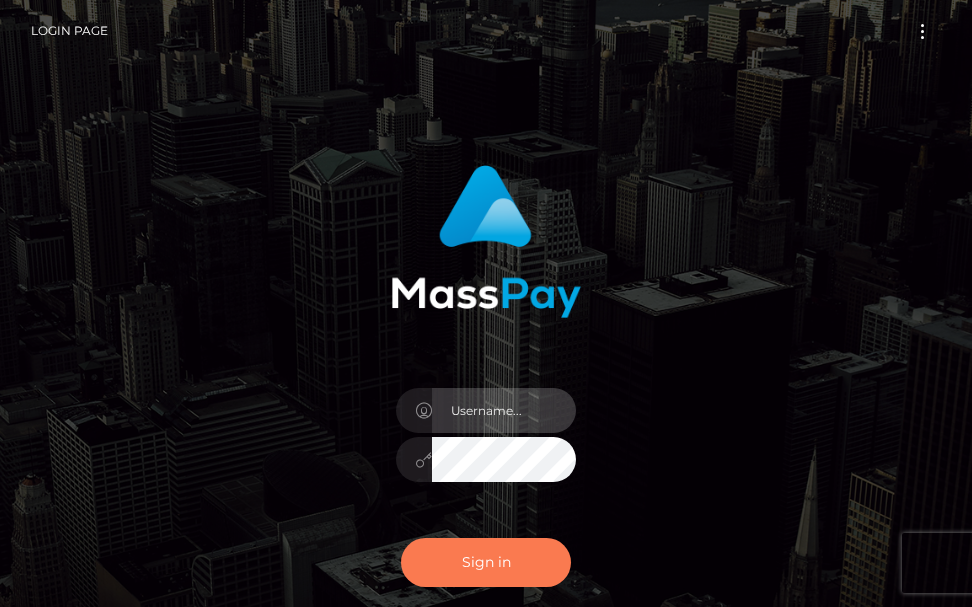 type on "terry.cope2" 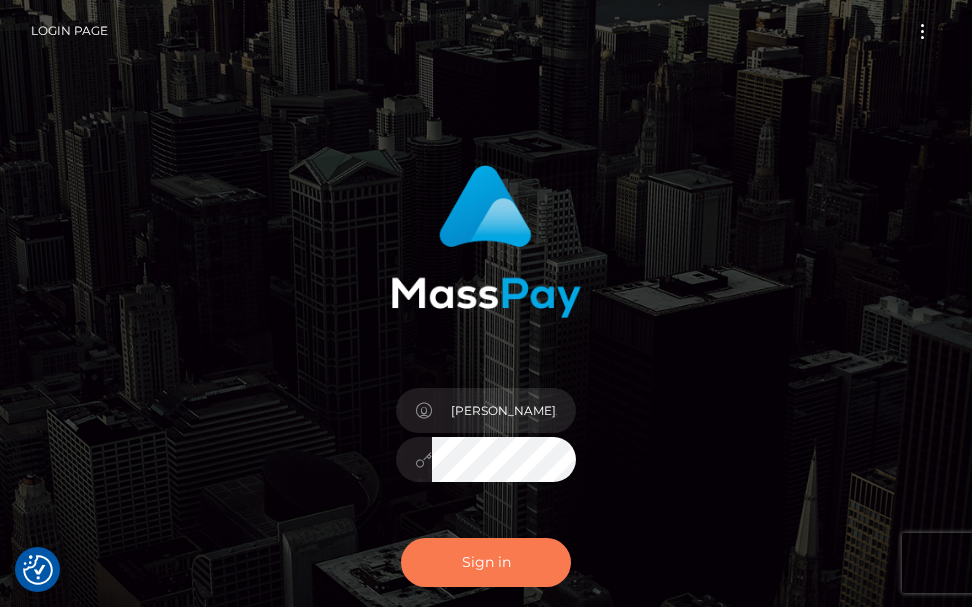 click on "Sign in" at bounding box center [486, 562] 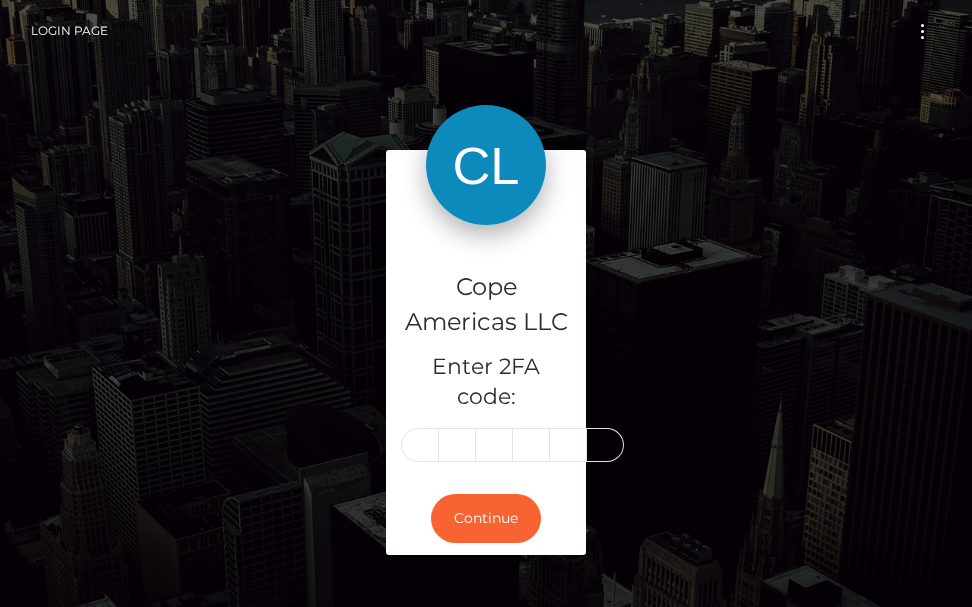 scroll, scrollTop: 0, scrollLeft: 0, axis: both 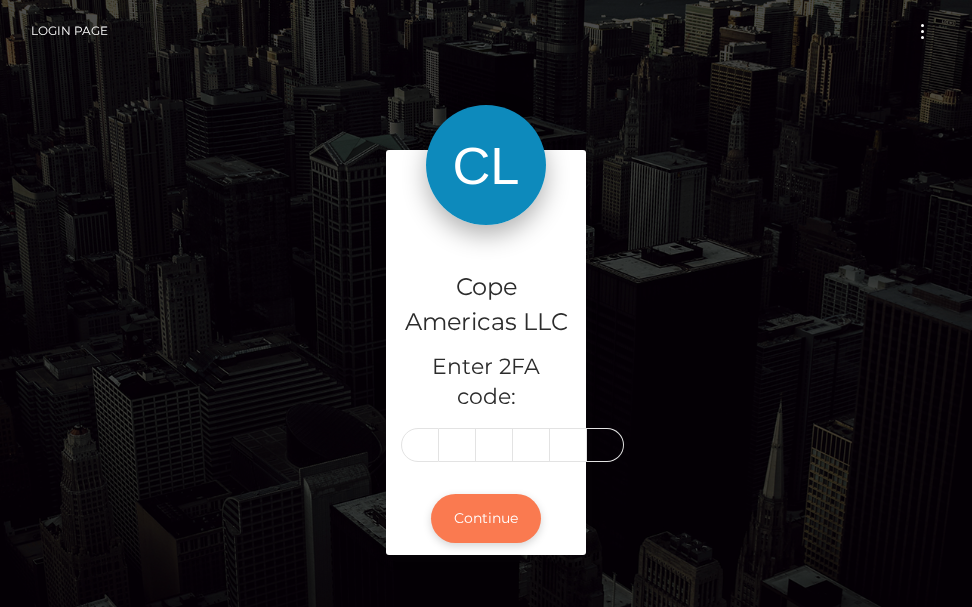 type on "1" 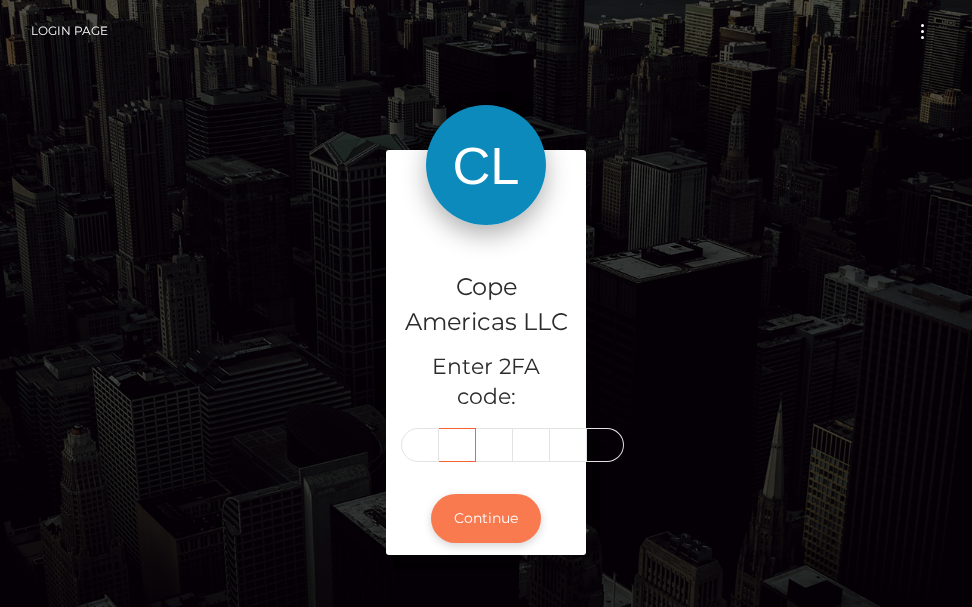 scroll, scrollTop: 0, scrollLeft: 0, axis: both 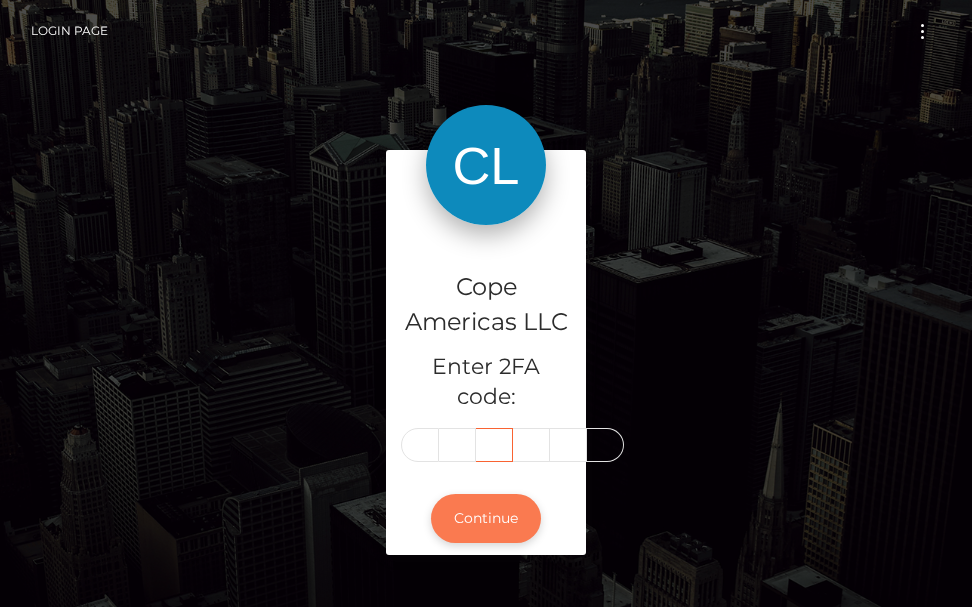 type on "8" 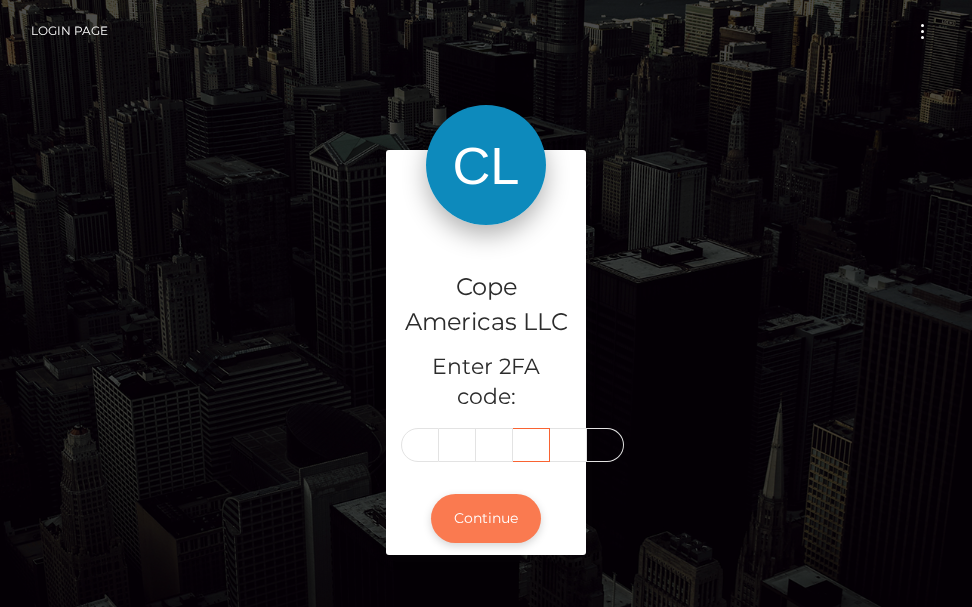 scroll, scrollTop: 0, scrollLeft: 0, axis: both 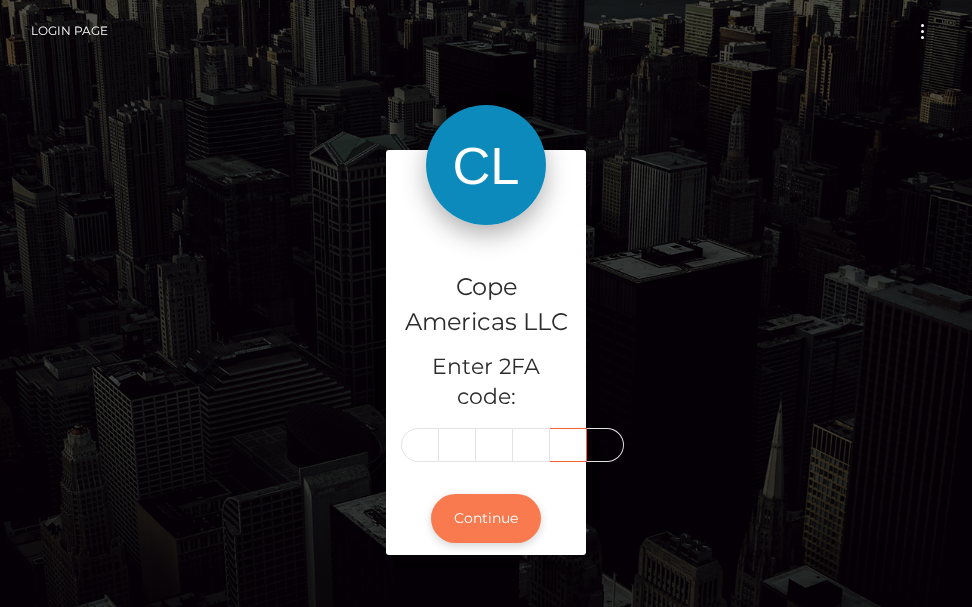 type on "1" 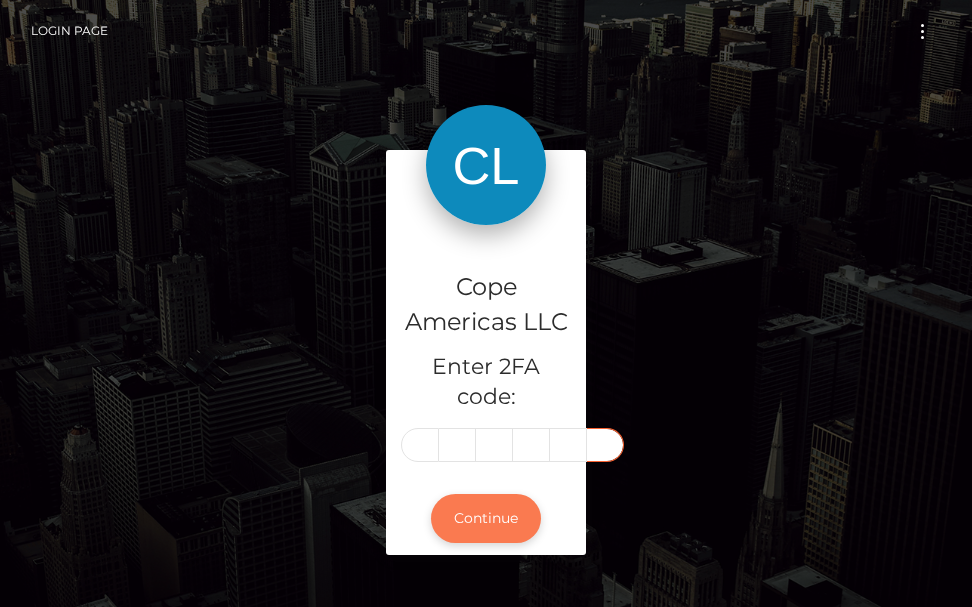 scroll, scrollTop: 0, scrollLeft: 0, axis: both 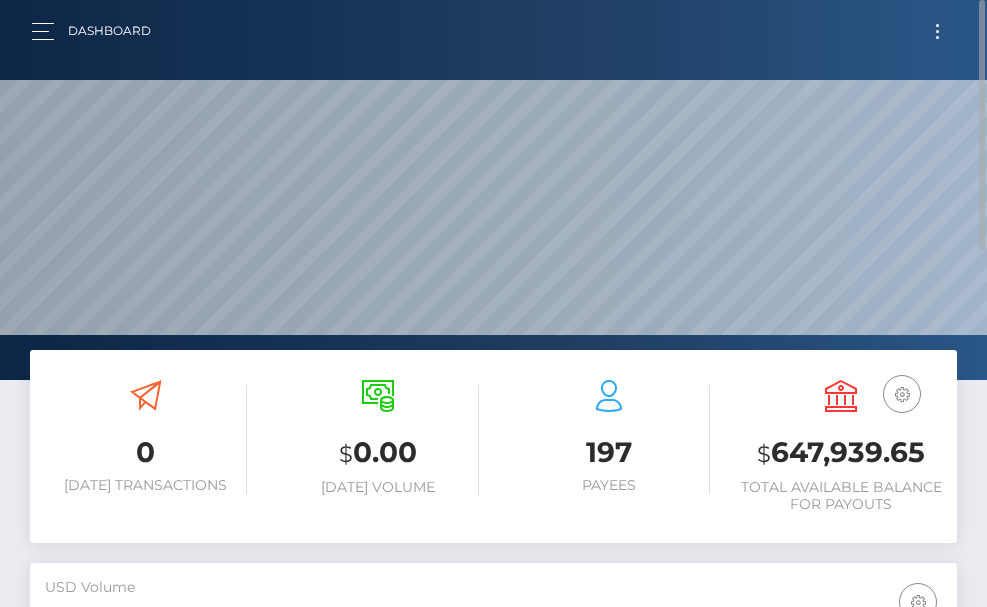click on "Dashboard" at bounding box center [99, 31] 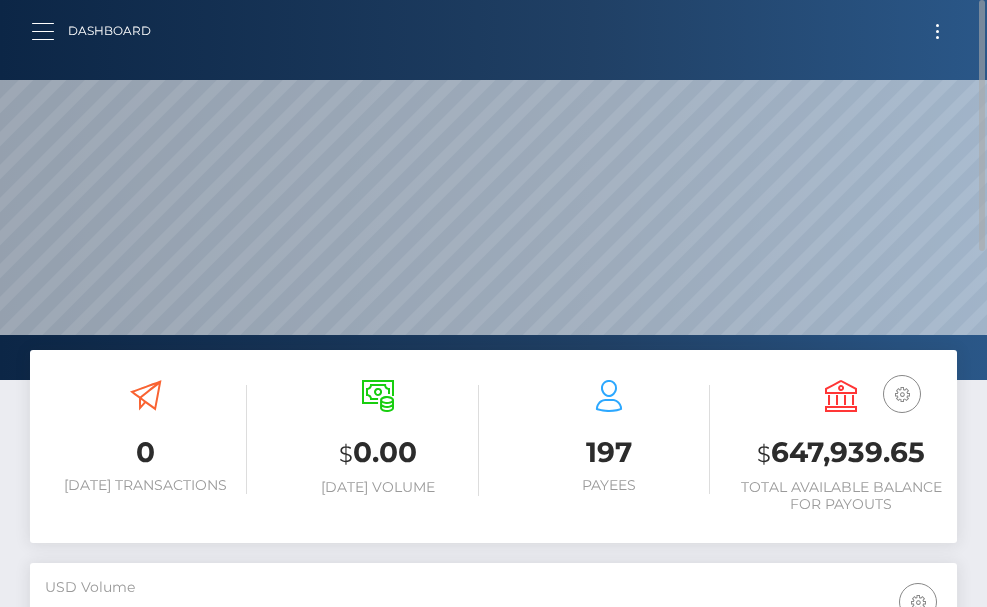 click at bounding box center [49, 31] 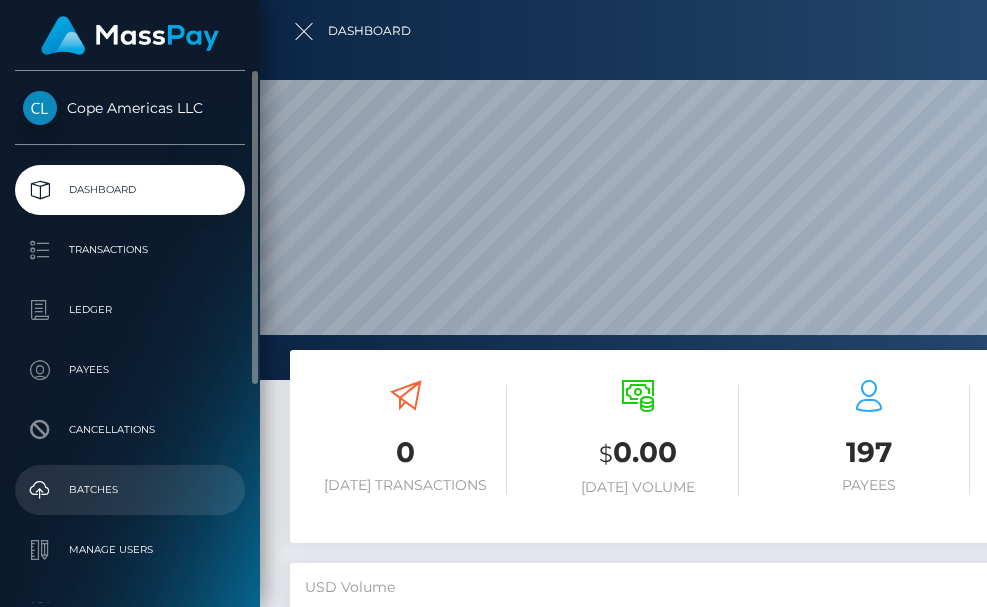 click on "Batches" at bounding box center (130, 490) 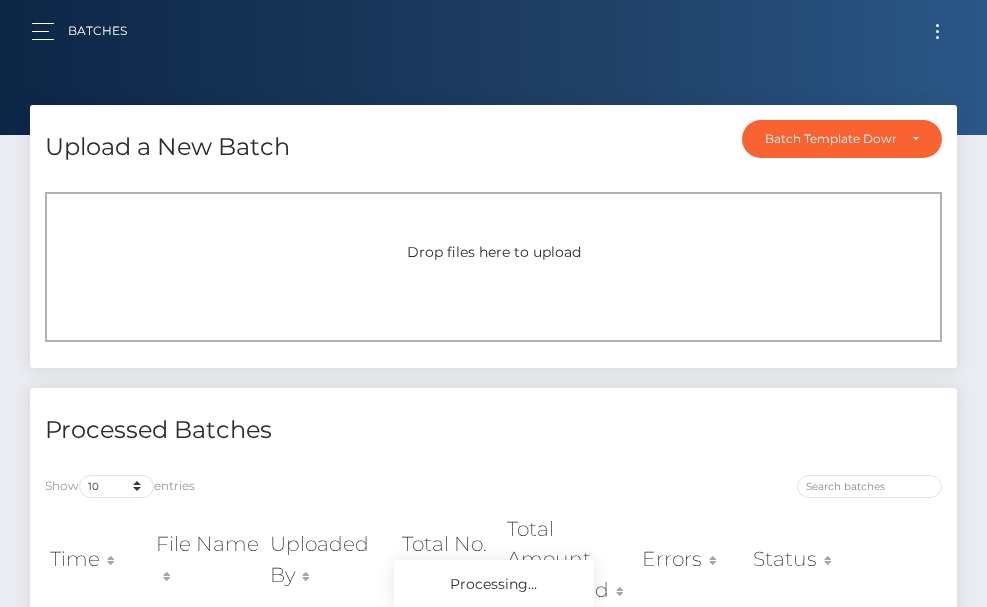scroll, scrollTop: 0, scrollLeft: 0, axis: both 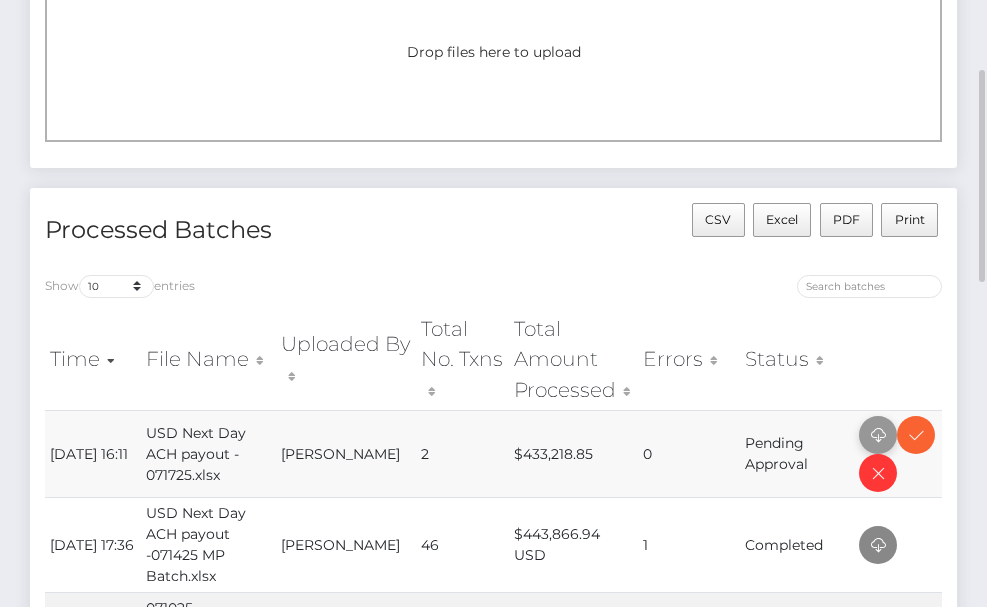 click at bounding box center (878, 435) 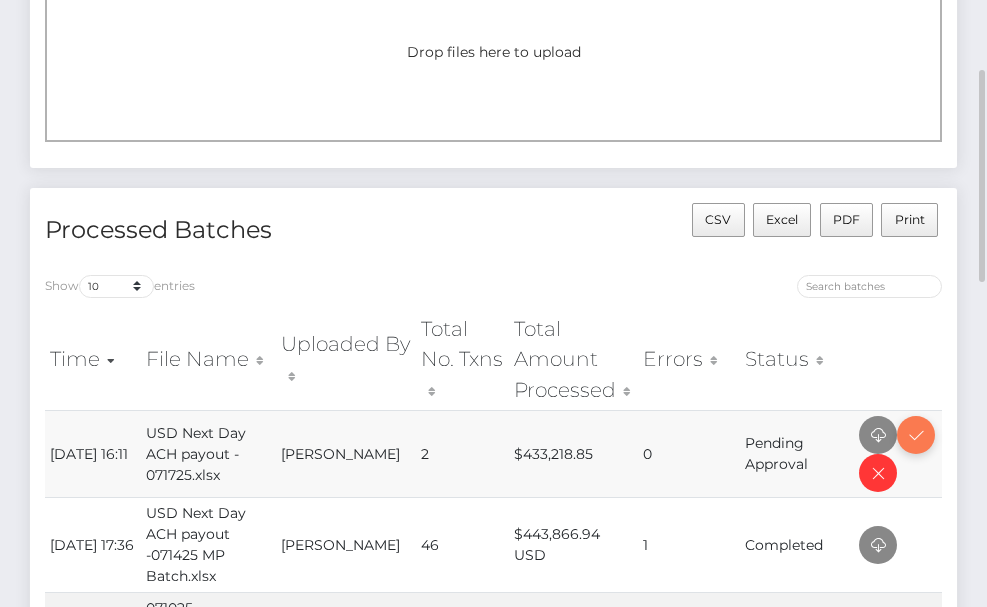 click at bounding box center (916, 435) 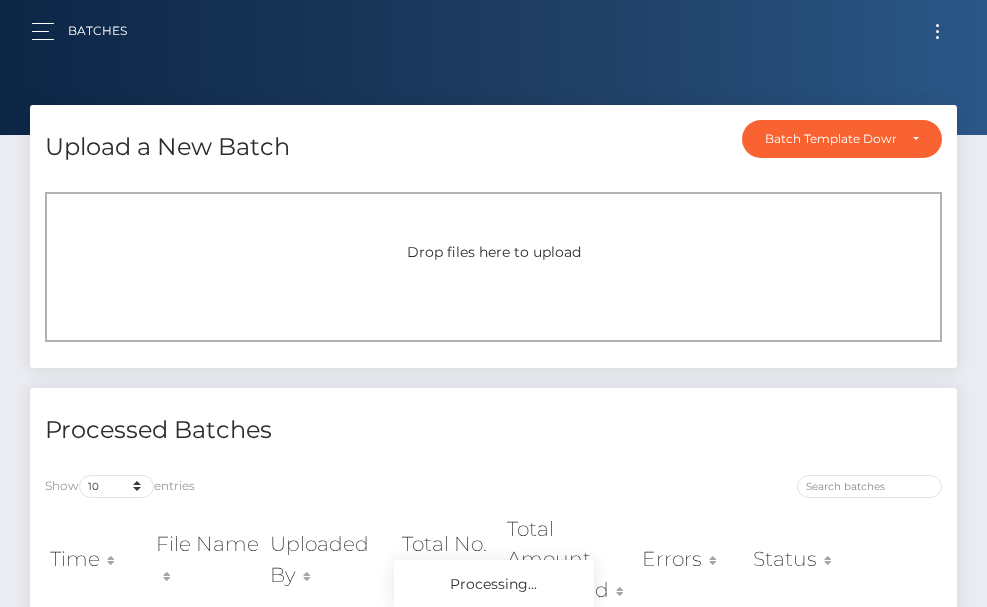 scroll, scrollTop: 0, scrollLeft: 0, axis: both 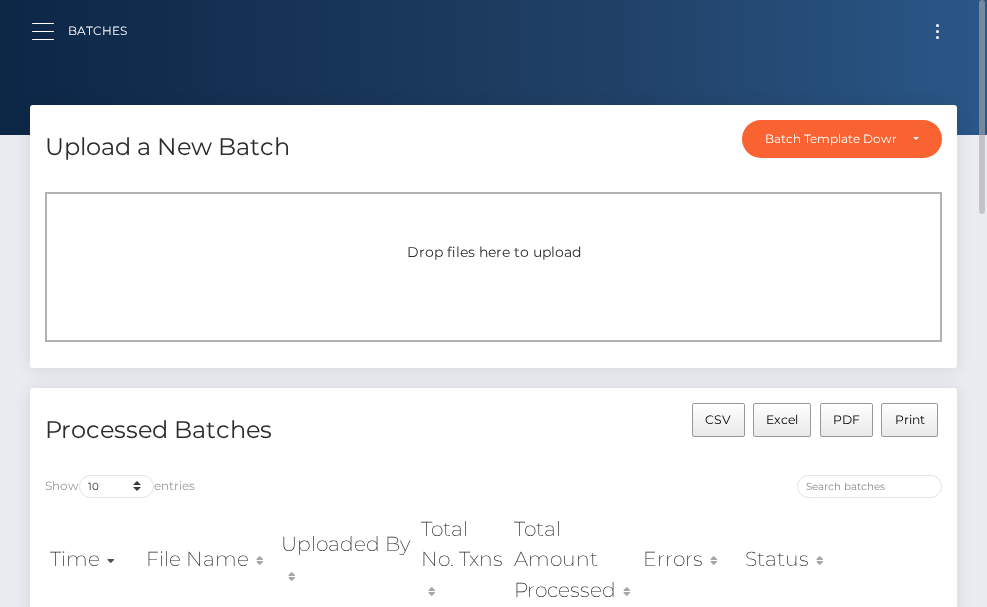 click at bounding box center [49, 31] 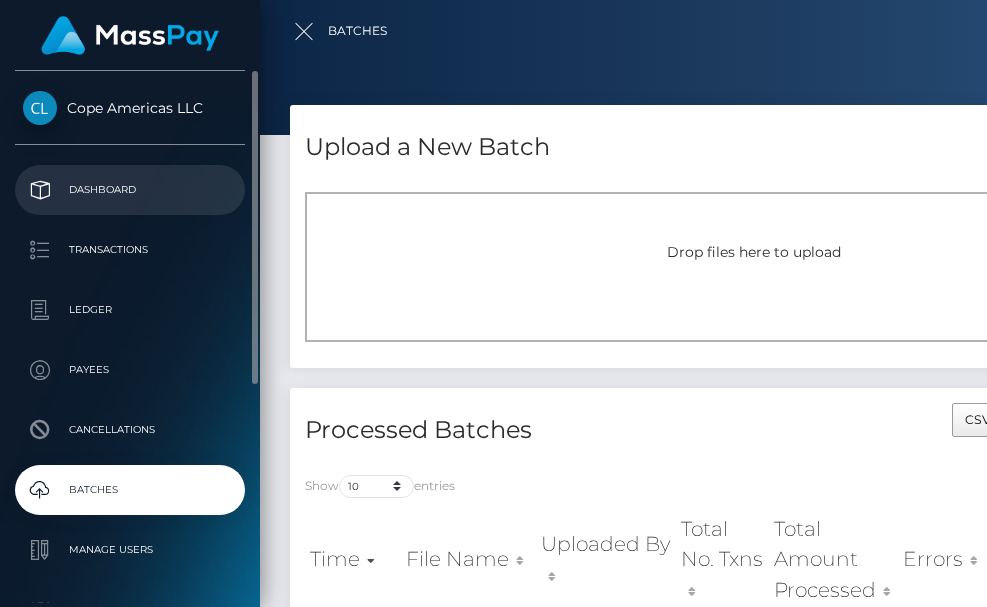 click on "Dashboard" at bounding box center (130, 190) 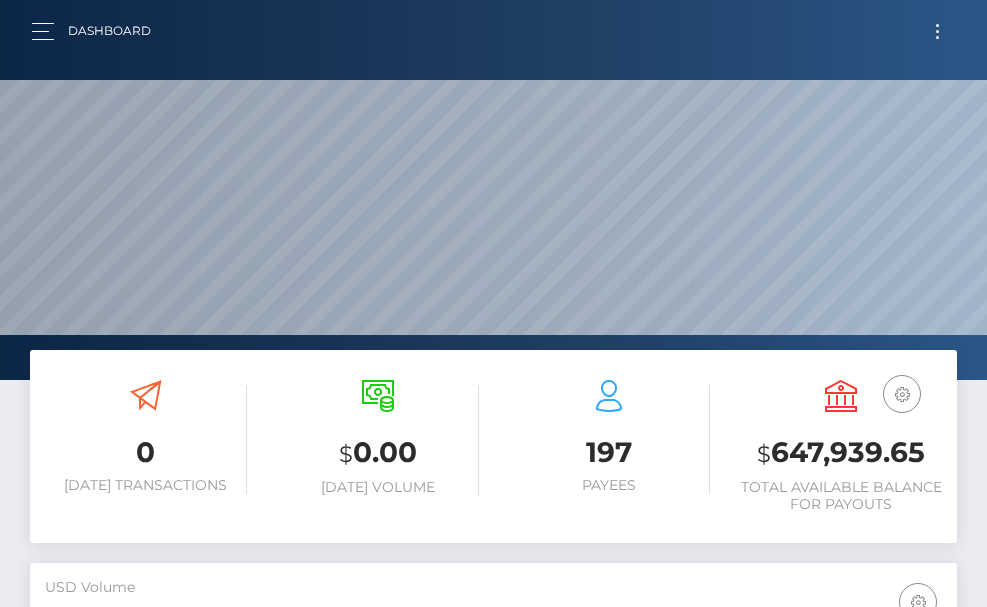 scroll, scrollTop: 0, scrollLeft: 0, axis: both 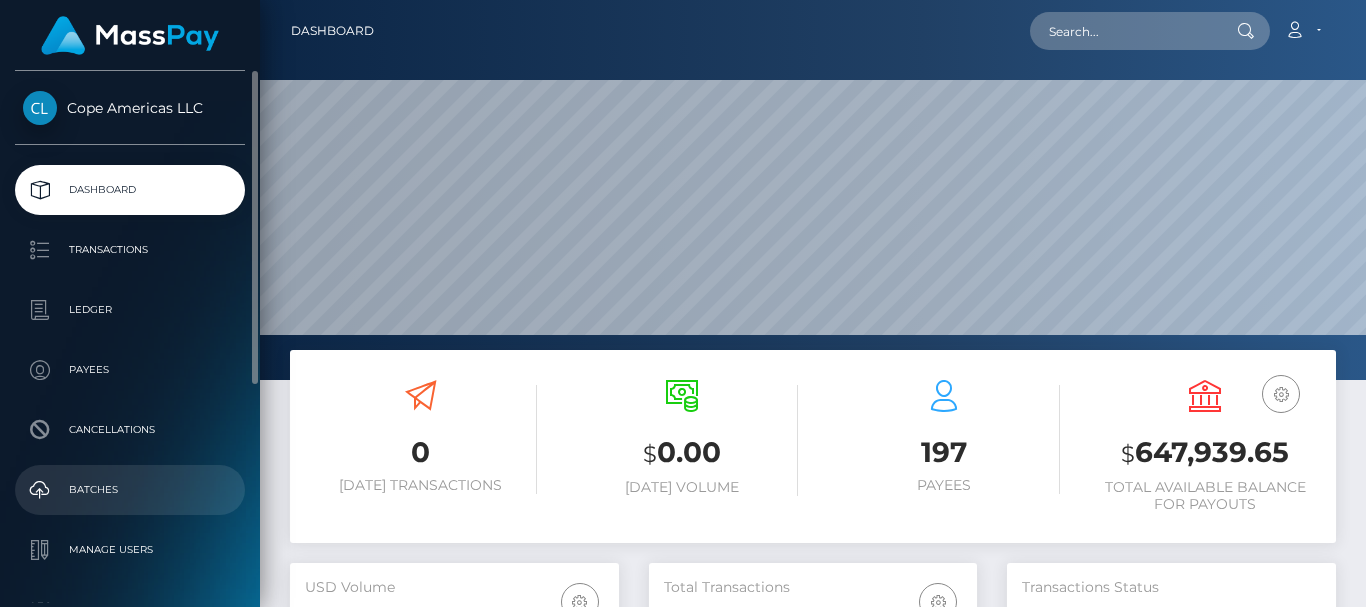click on "Batches" at bounding box center (130, 490) 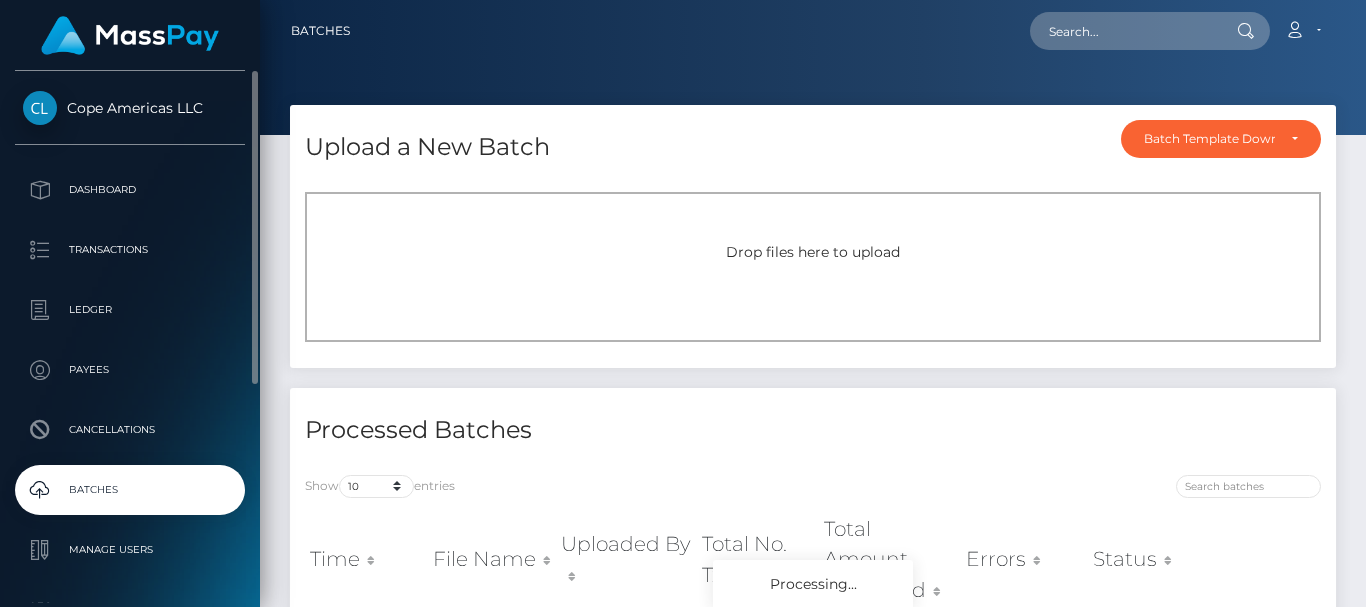 scroll, scrollTop: 0, scrollLeft: 0, axis: both 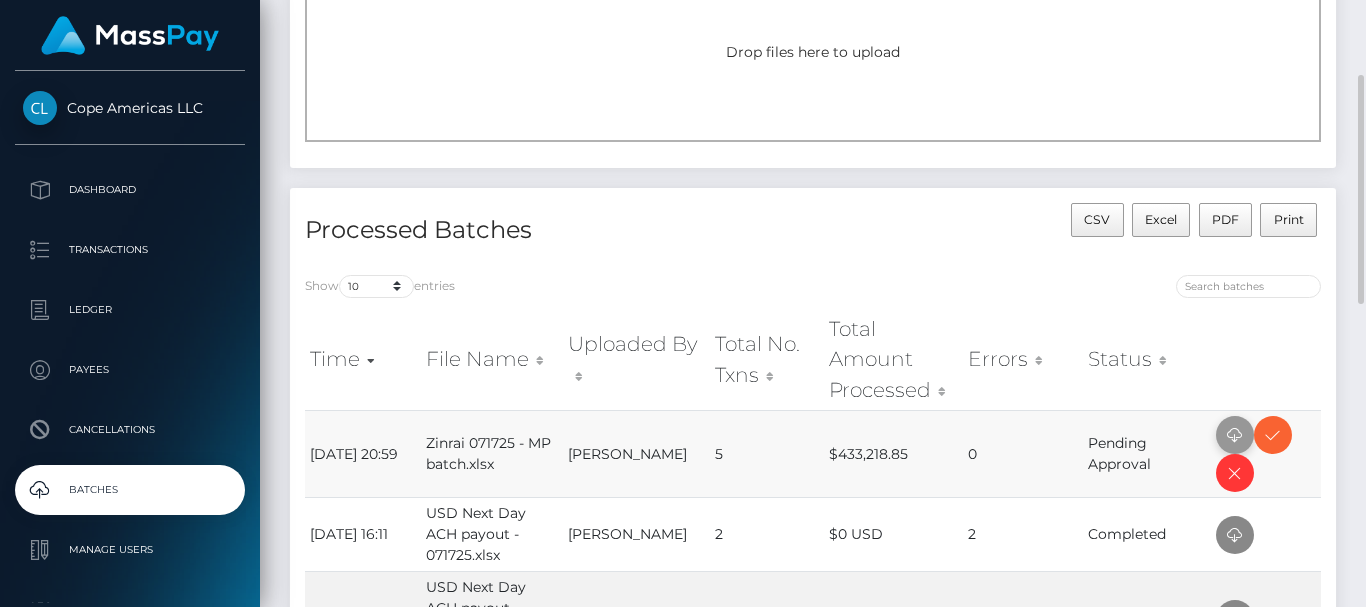 click at bounding box center [1235, 435] 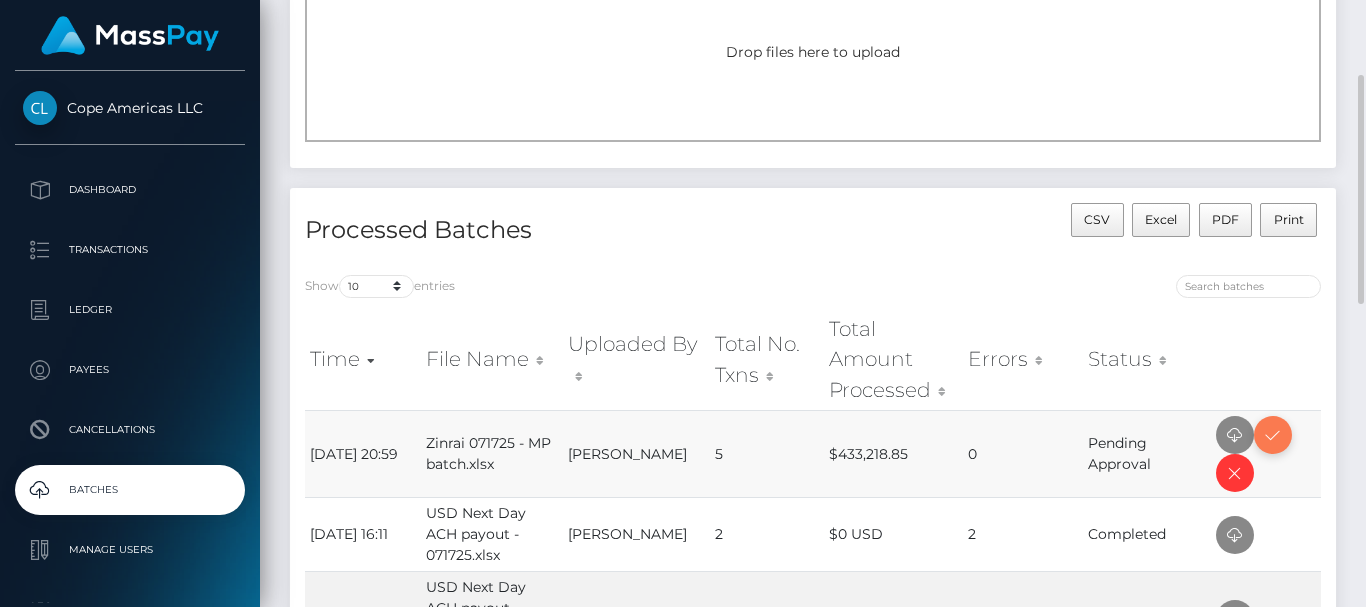 click at bounding box center (1273, 435) 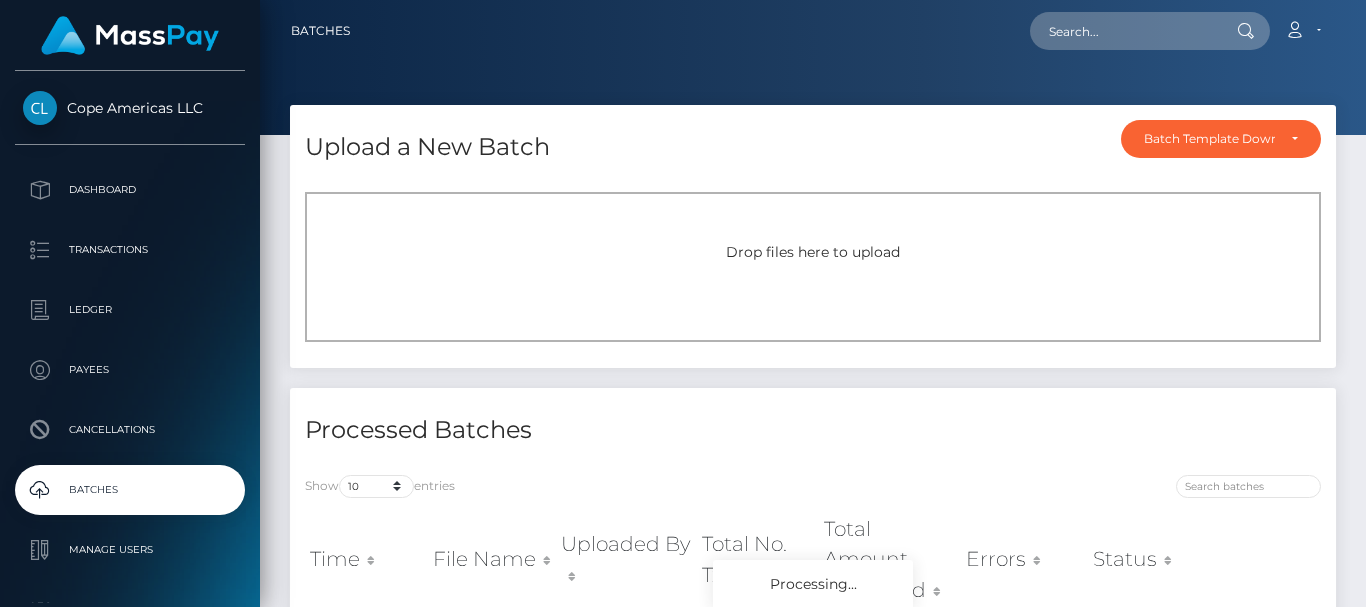 scroll, scrollTop: 0, scrollLeft: 0, axis: both 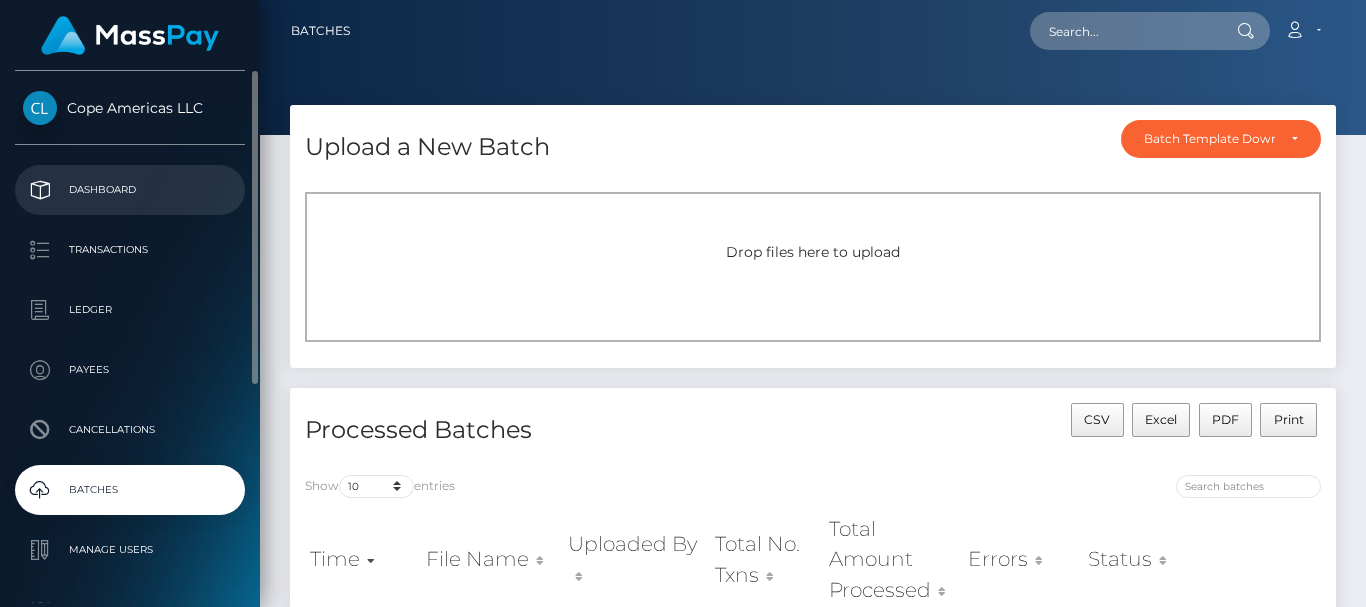 click on "Dashboard" at bounding box center (130, 190) 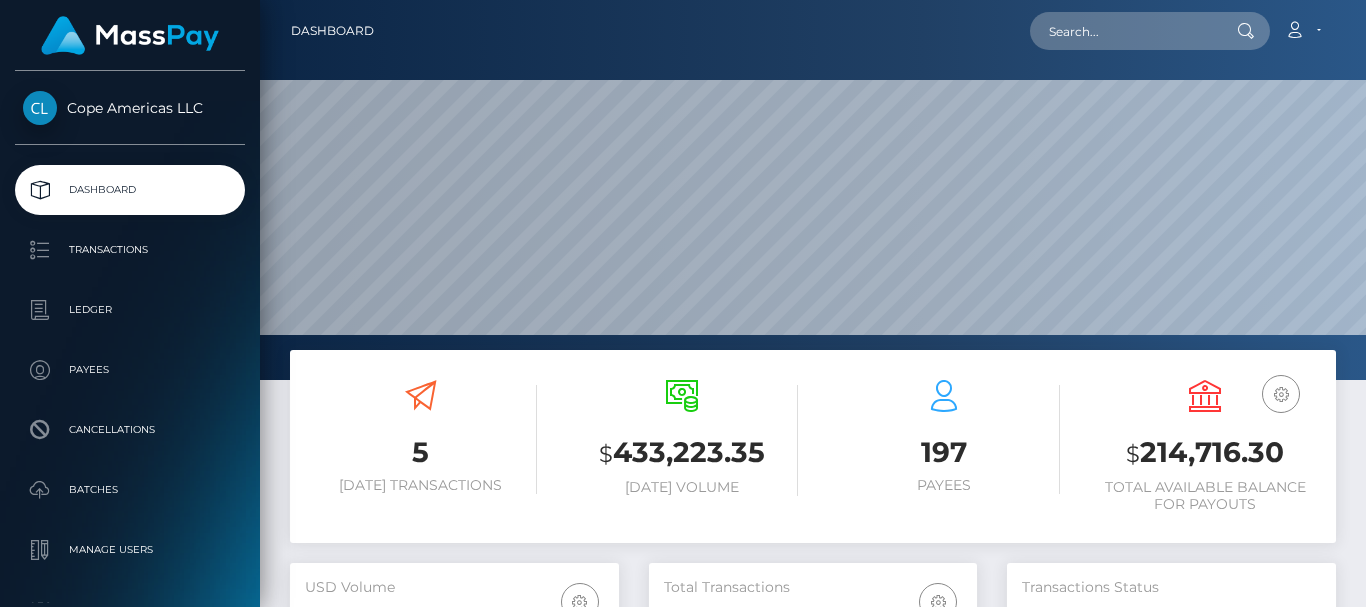 scroll, scrollTop: 0, scrollLeft: 0, axis: both 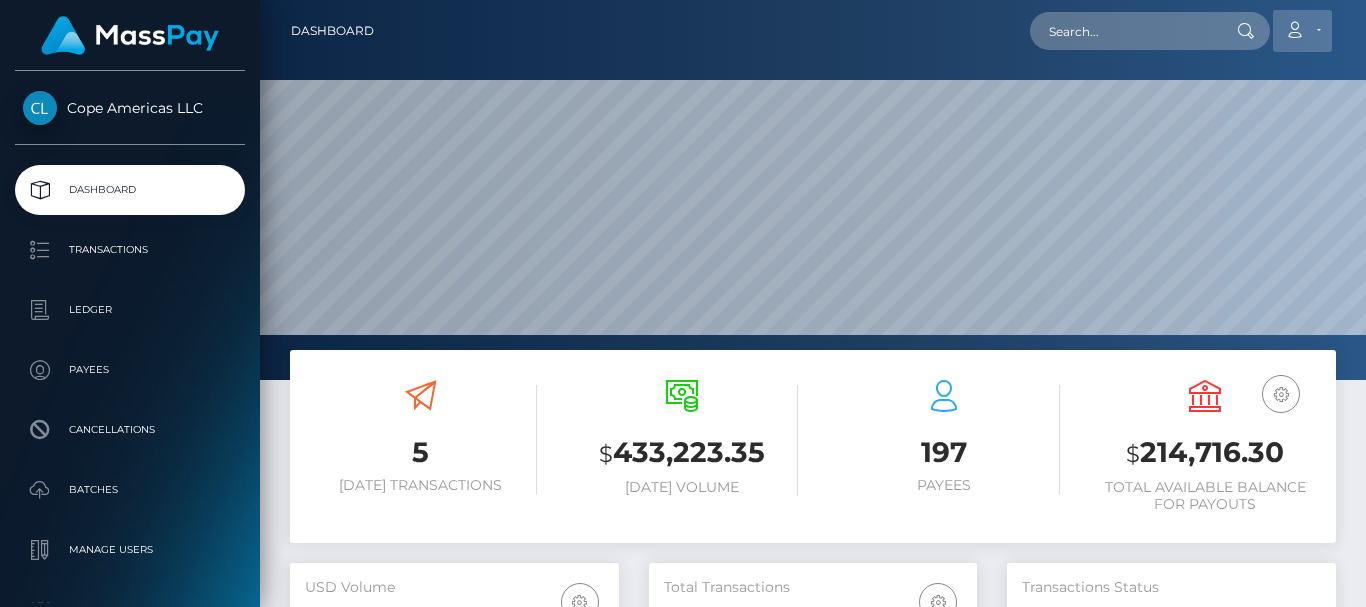 click on "Account" at bounding box center [1302, 31] 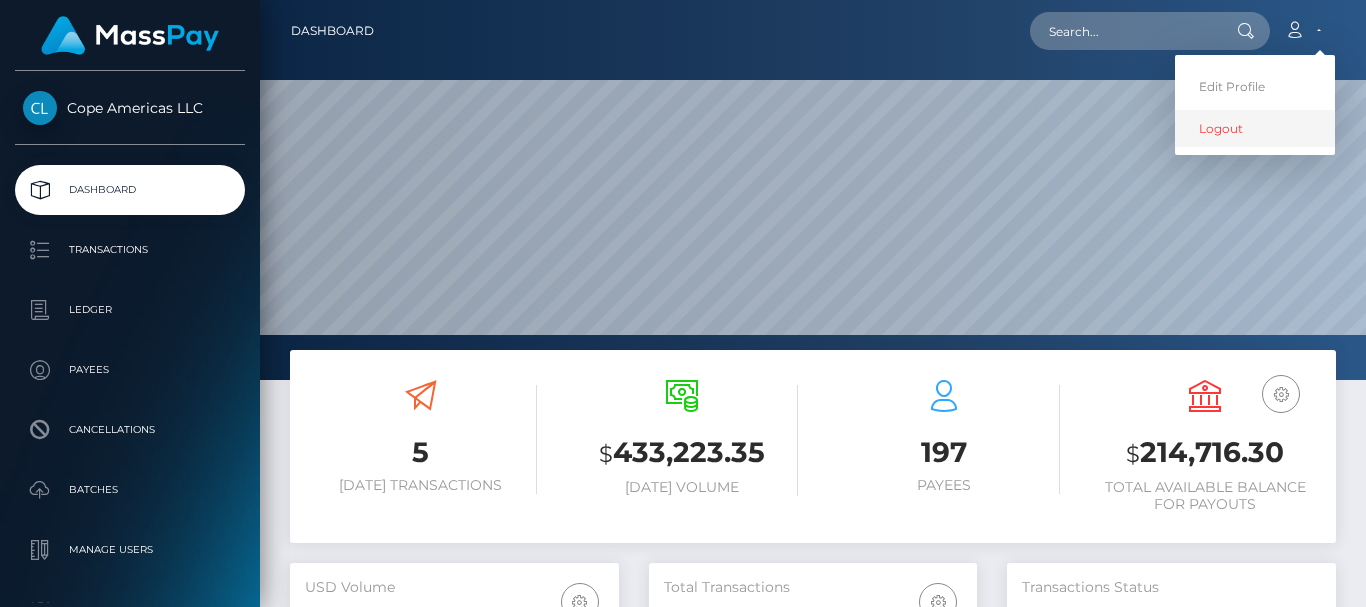 click on "Logout" at bounding box center (1255, 128) 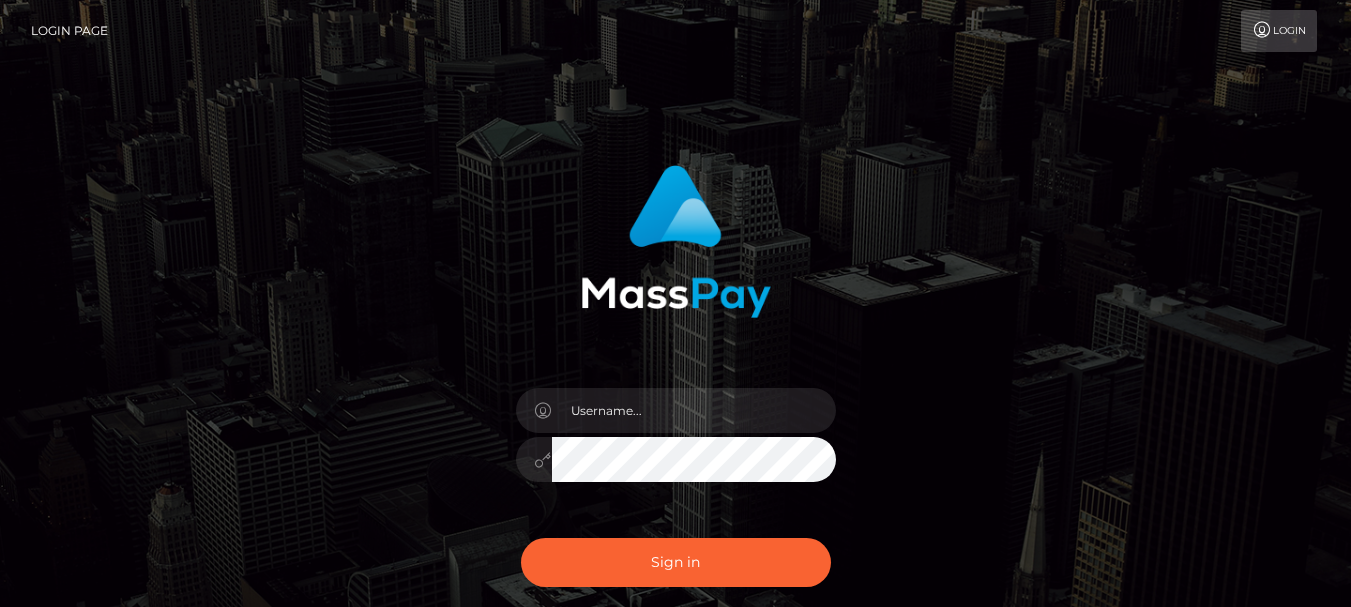 scroll, scrollTop: 0, scrollLeft: 0, axis: both 